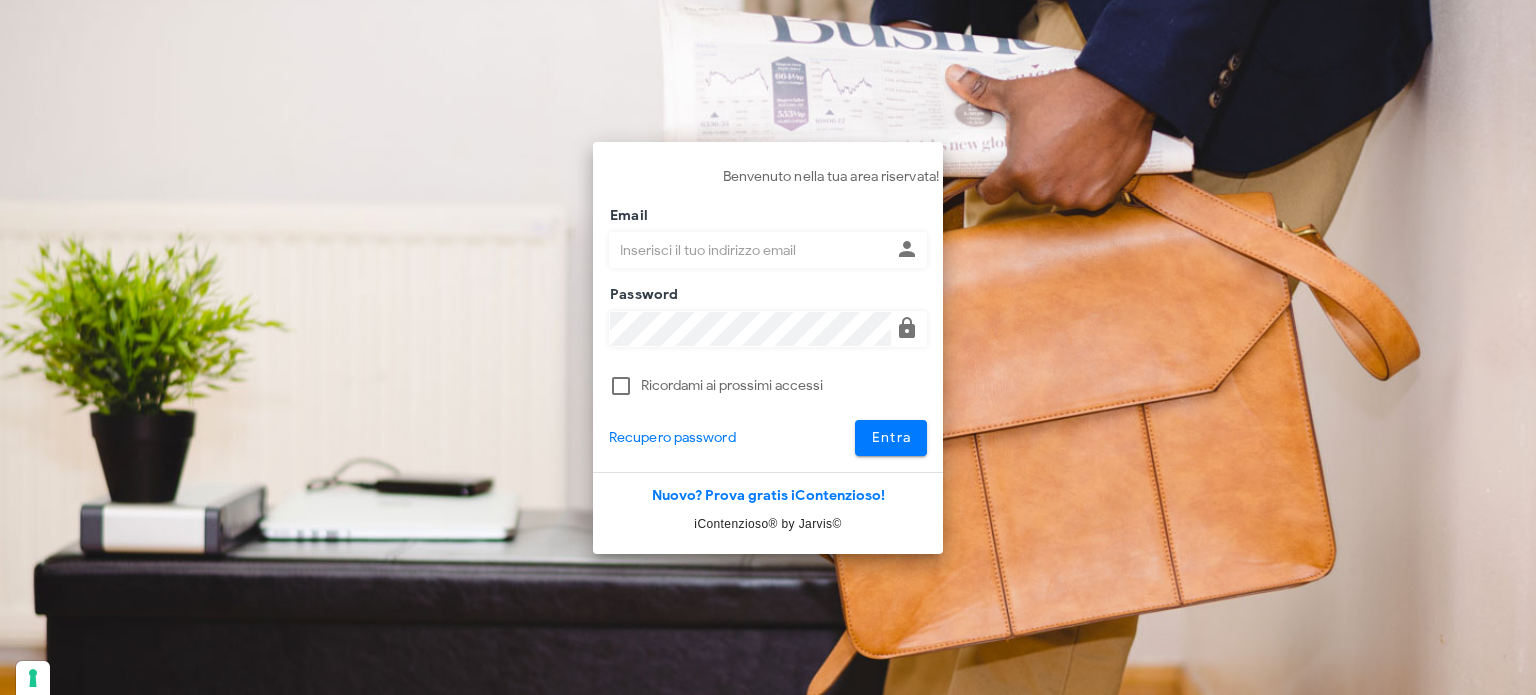 scroll, scrollTop: 0, scrollLeft: 0, axis: both 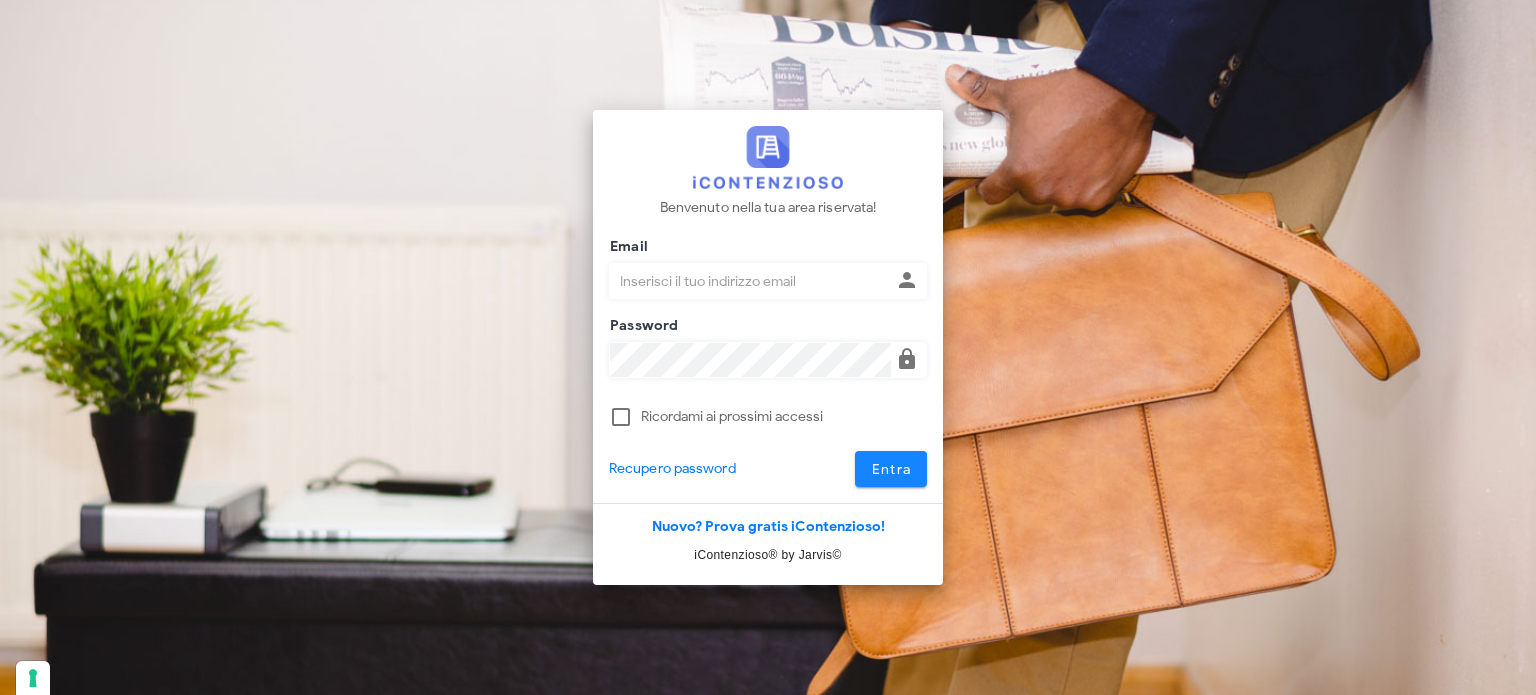 type on "[USERNAME]@example.com" 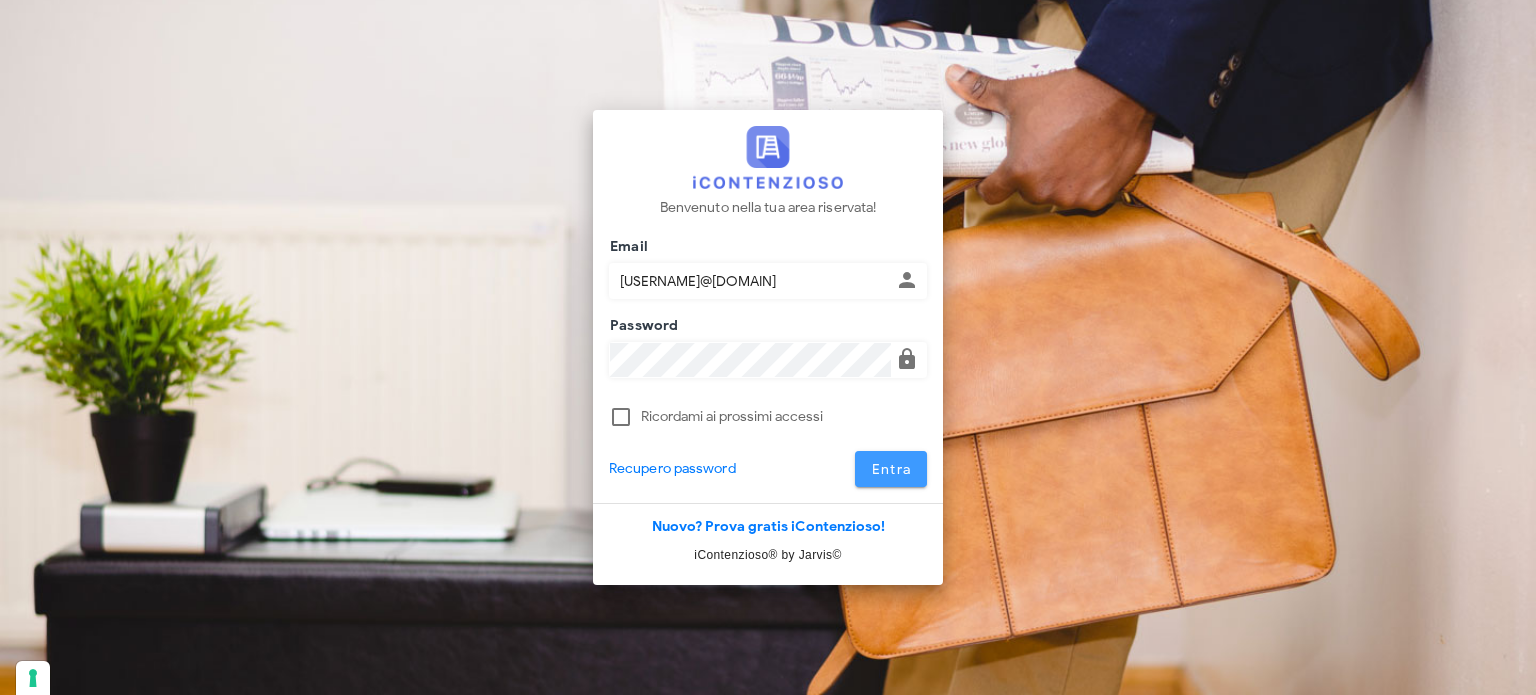 click on "Entra" at bounding box center [891, 469] 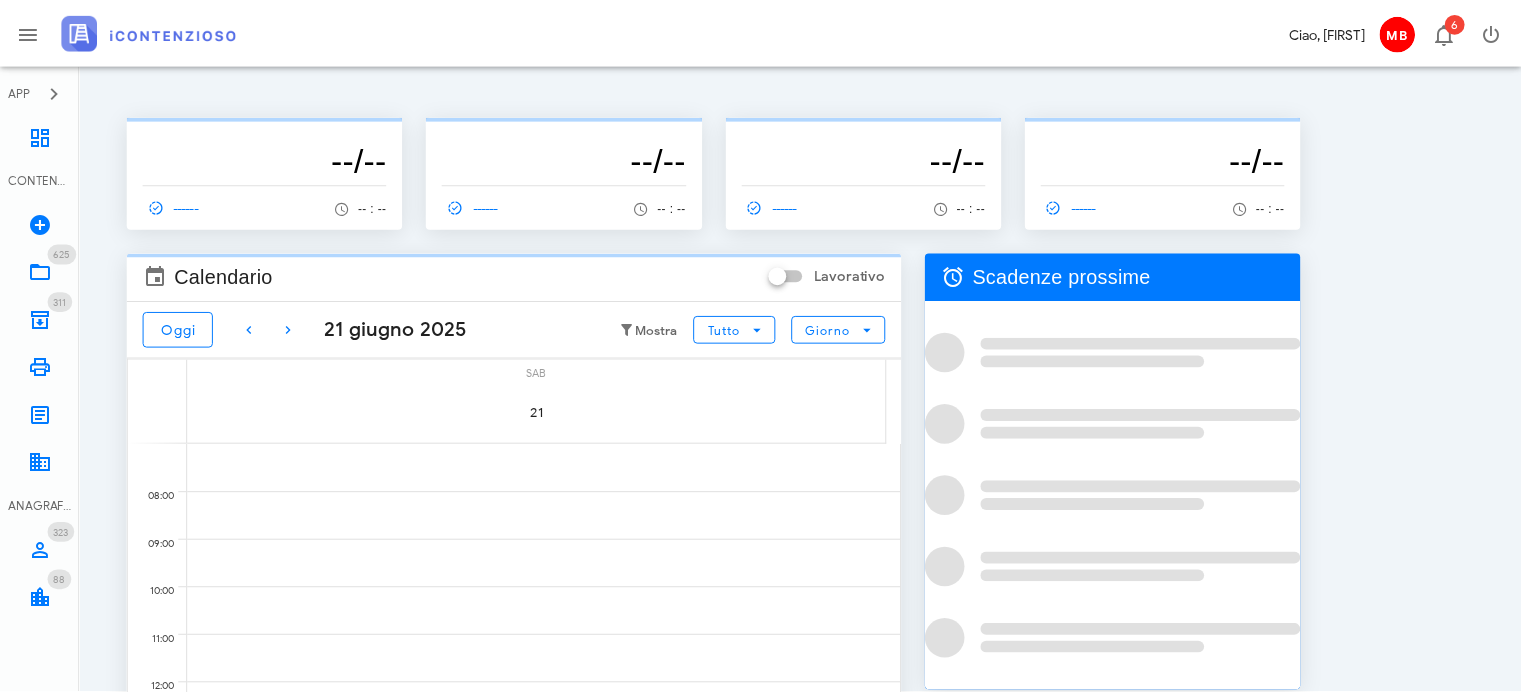 scroll, scrollTop: 0, scrollLeft: 0, axis: both 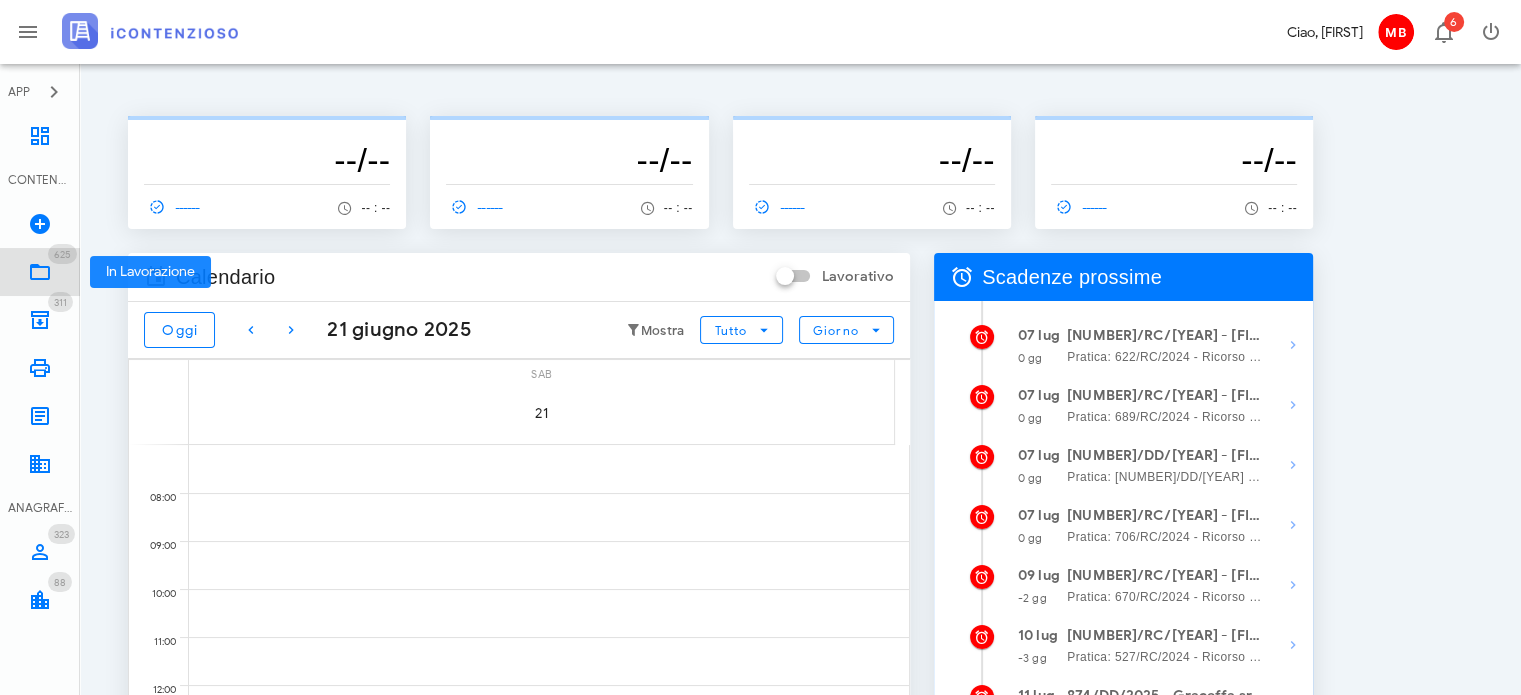click on "625" at bounding box center (62, 254) 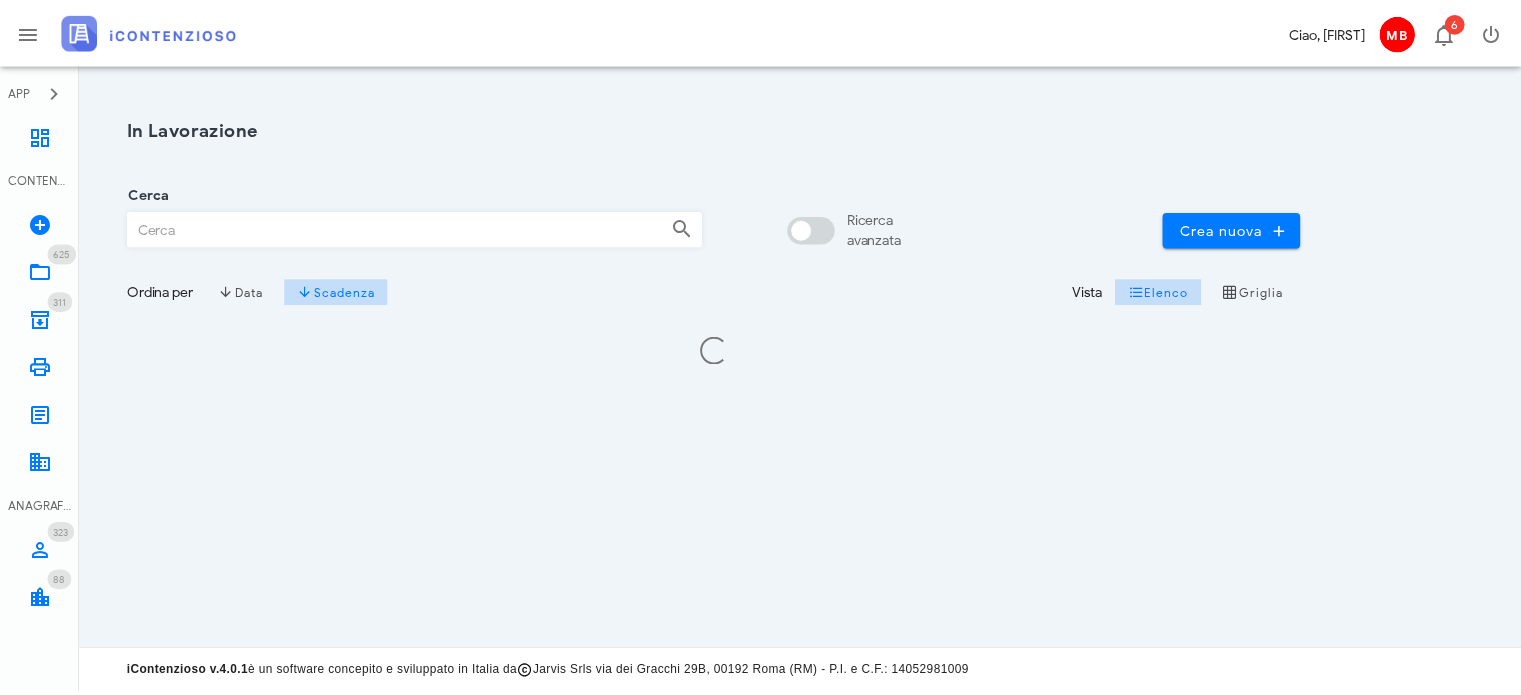 scroll, scrollTop: 0, scrollLeft: 0, axis: both 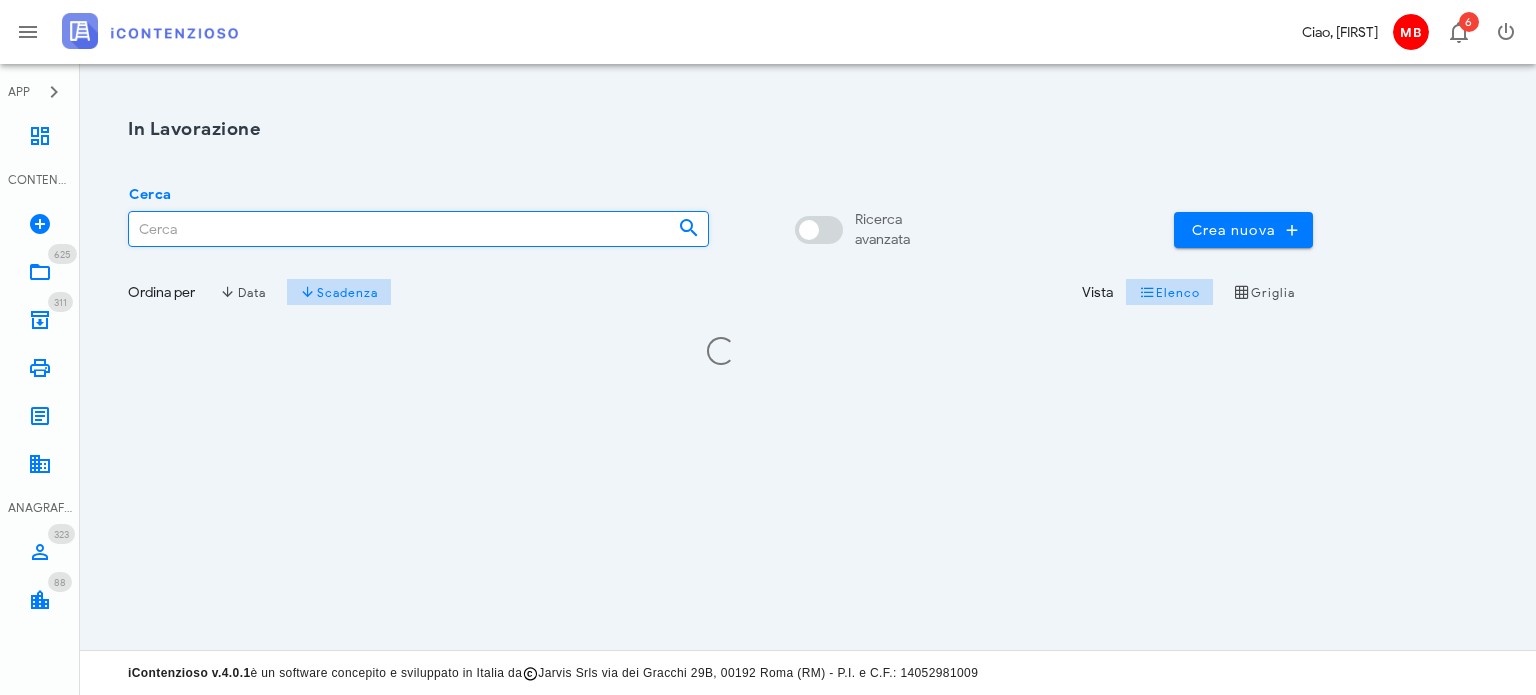click on "Cerca" at bounding box center [395, 229] 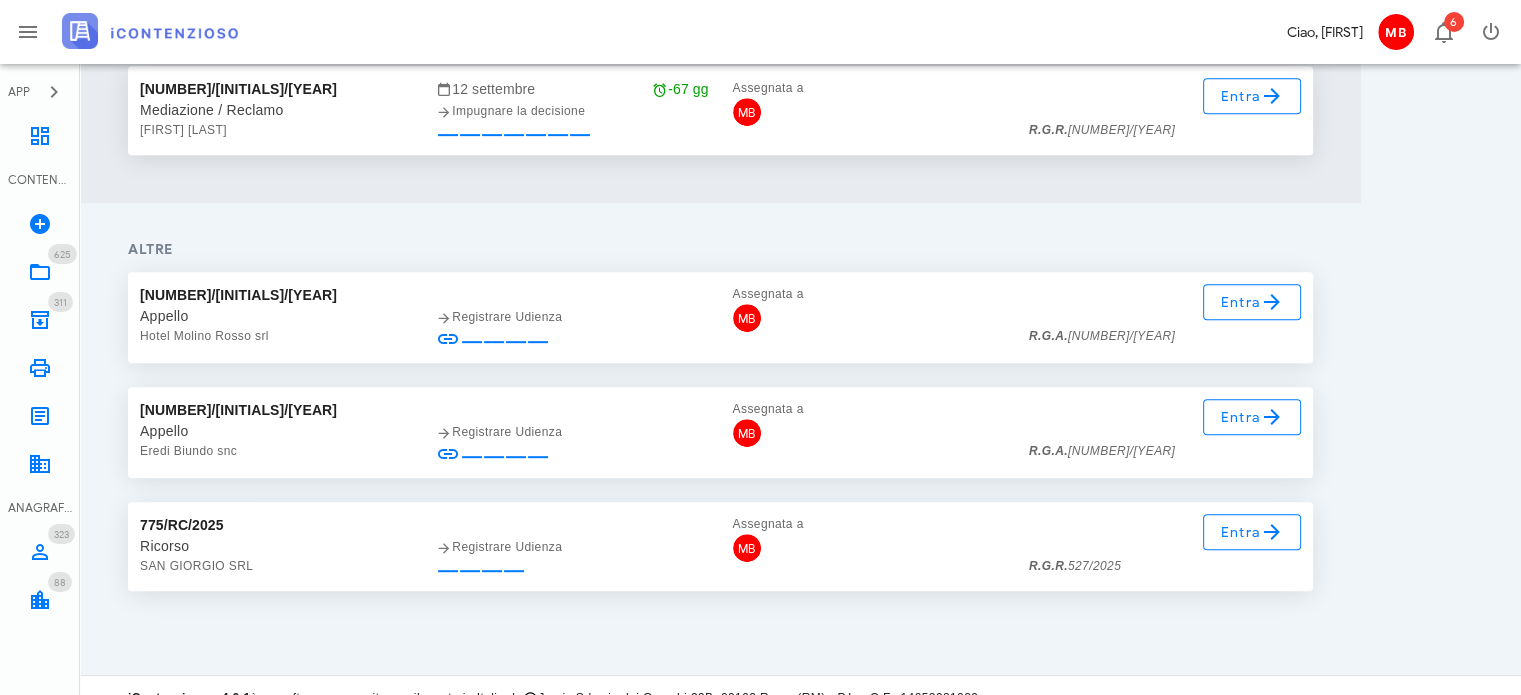 scroll, scrollTop: 967, scrollLeft: 0, axis: vertical 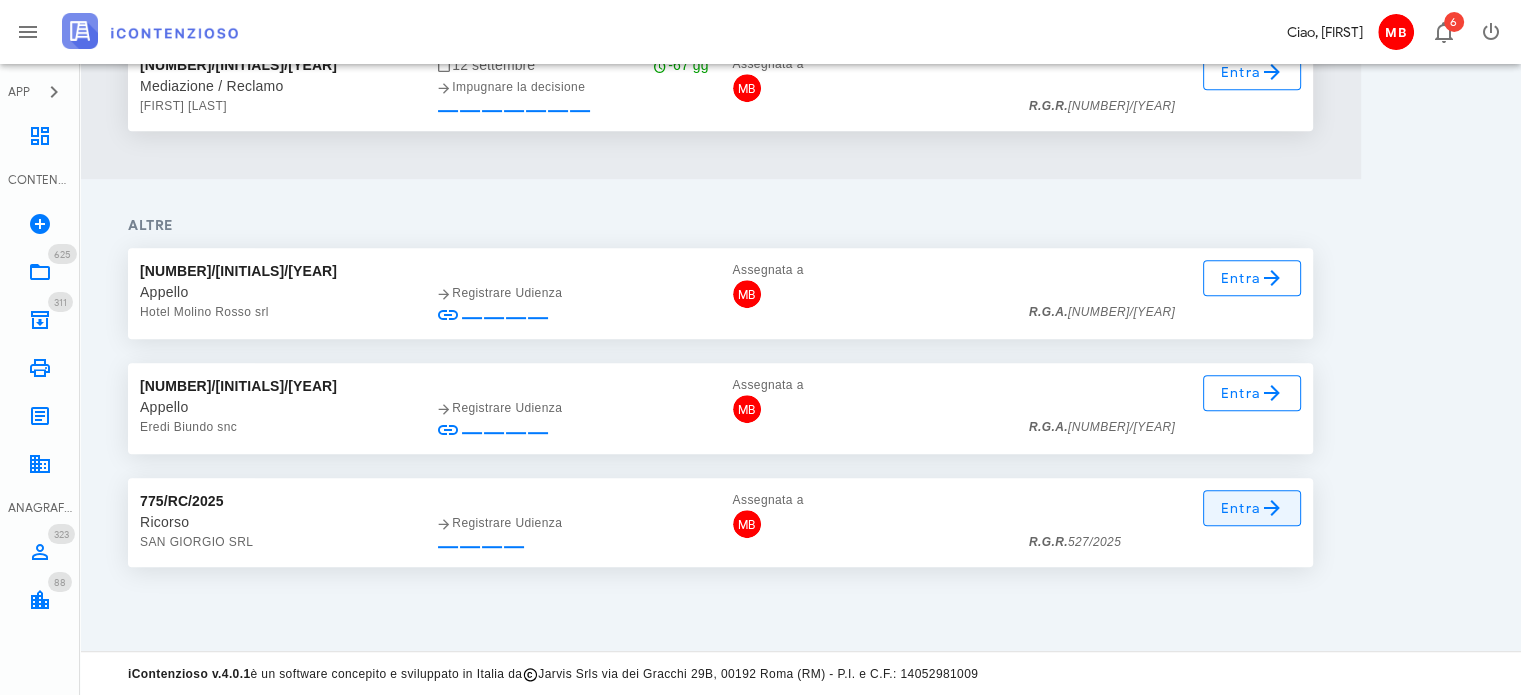 type on "527" 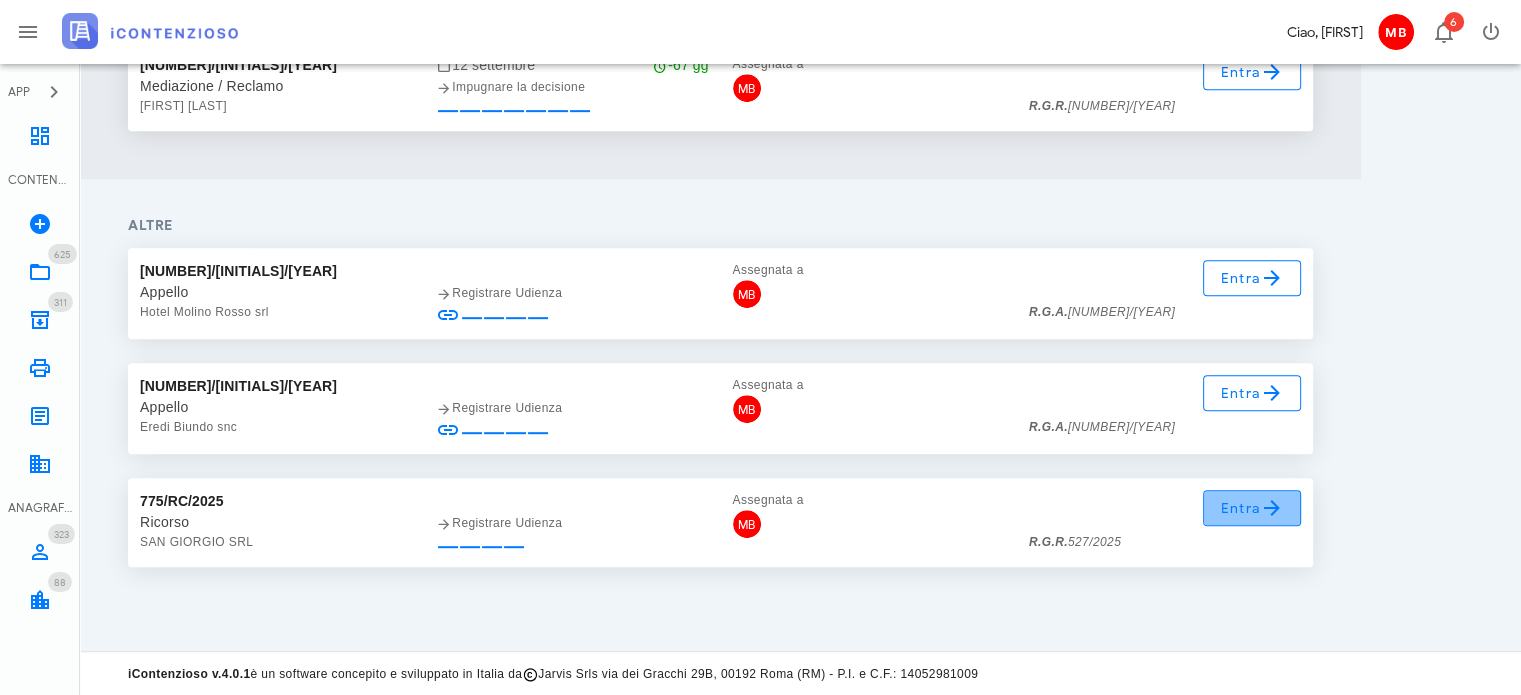click at bounding box center (1272, 508) 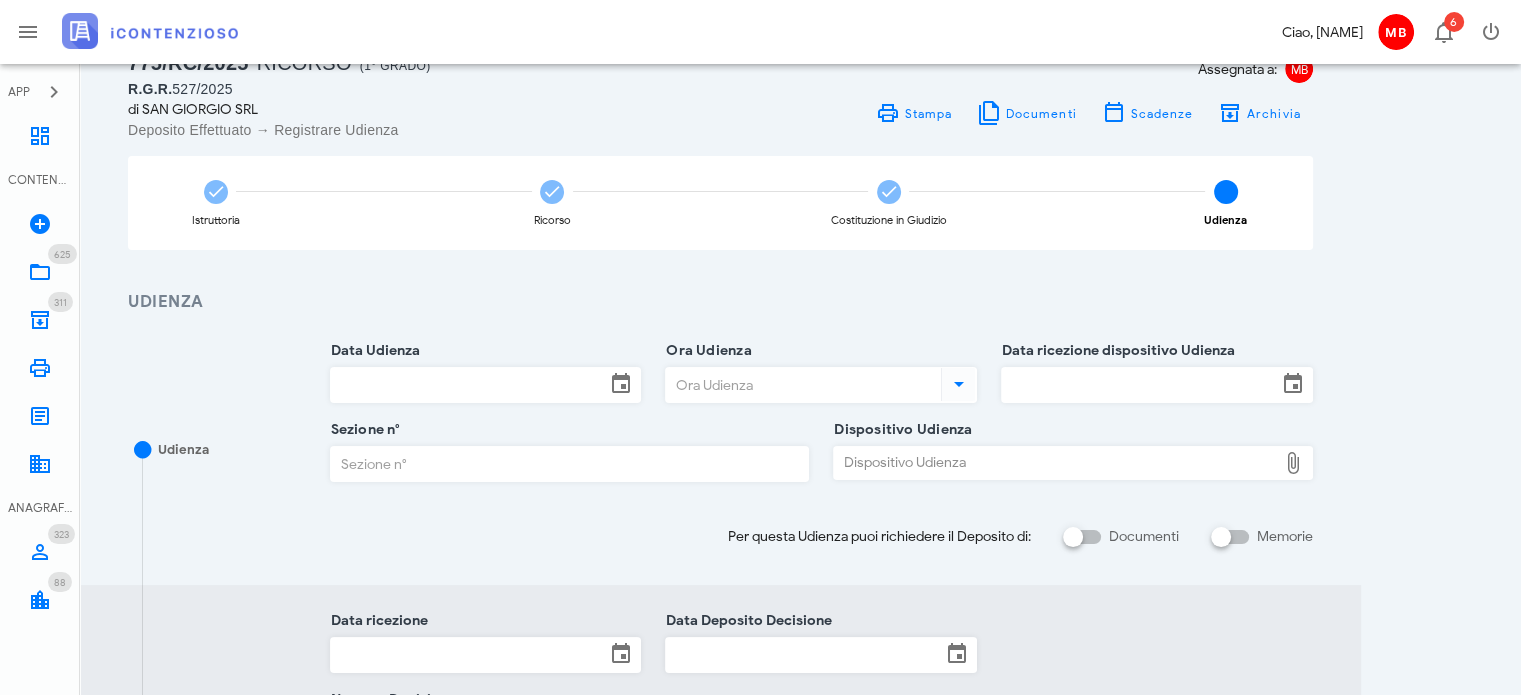 scroll, scrollTop: 100, scrollLeft: 0, axis: vertical 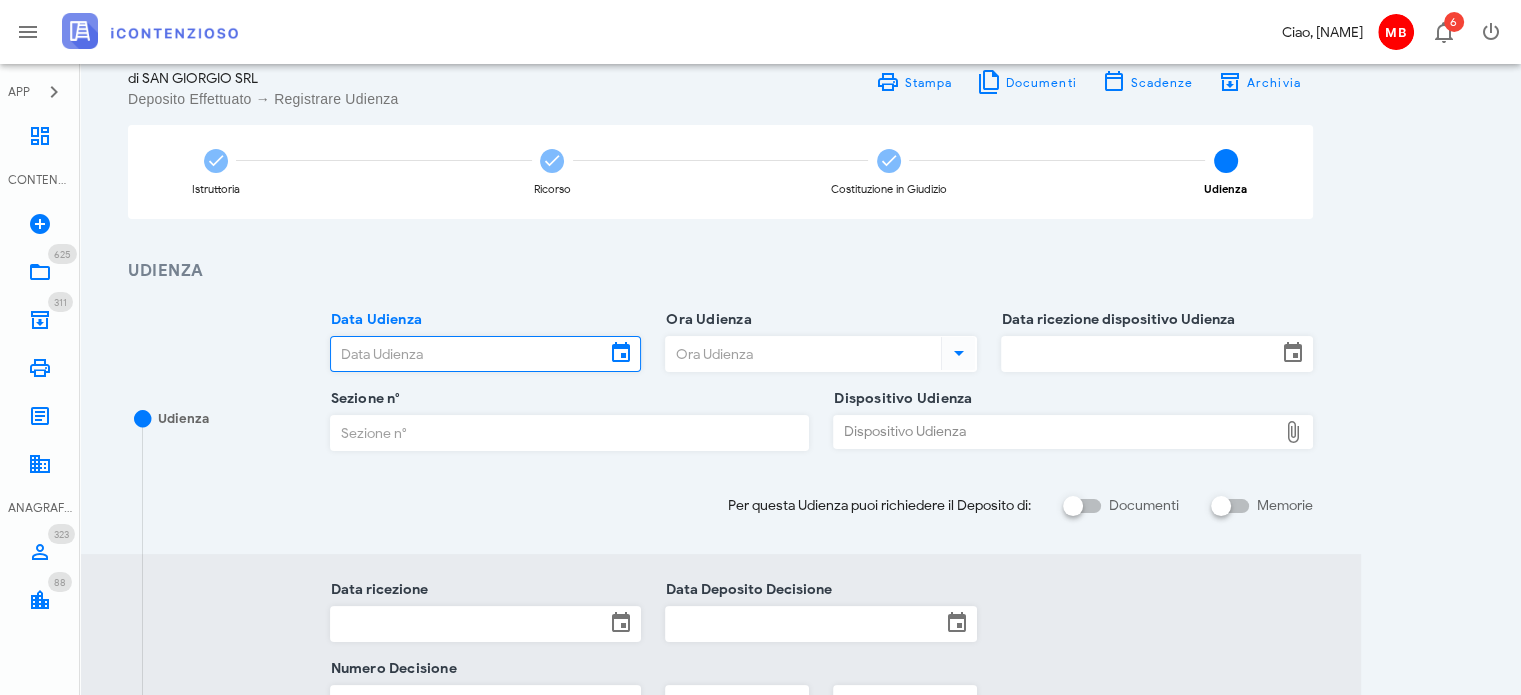 click on "Data Udienza" at bounding box center [468, 354] 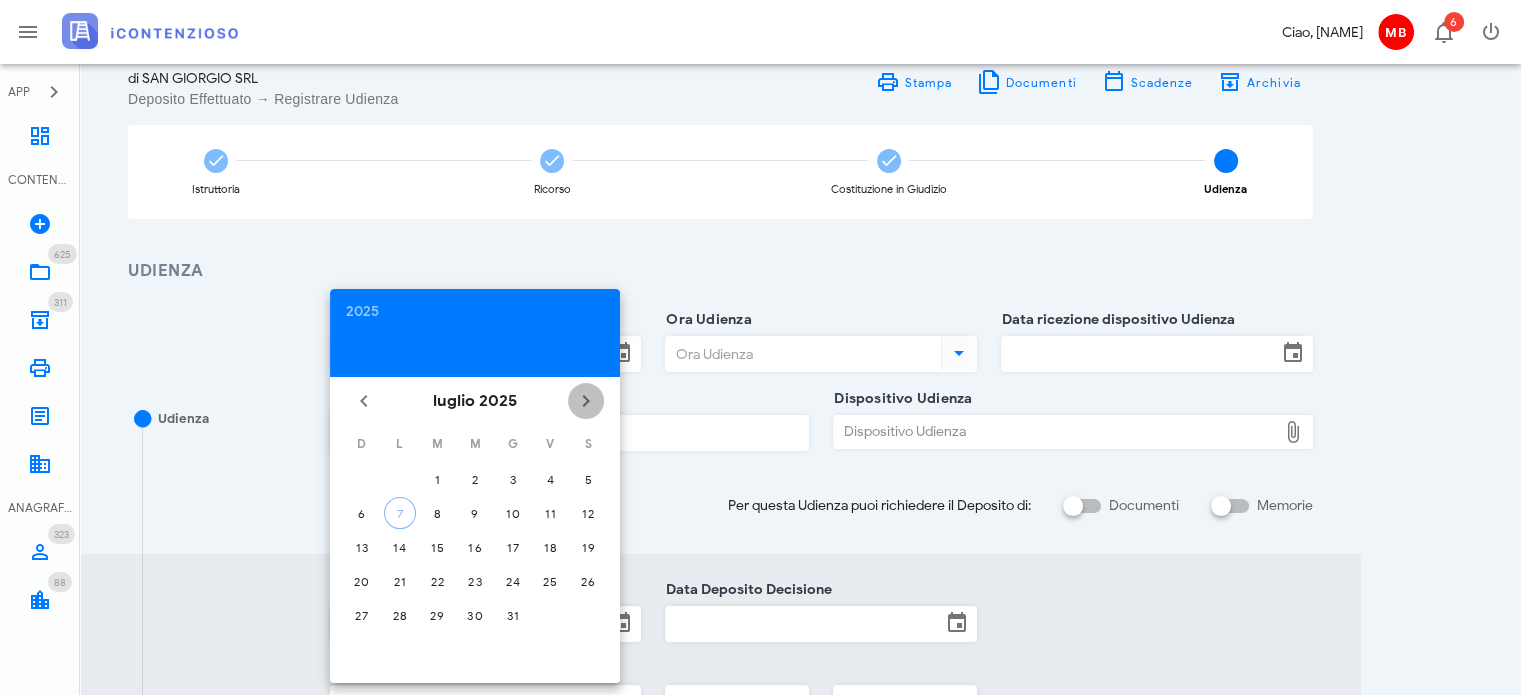click at bounding box center [586, 401] 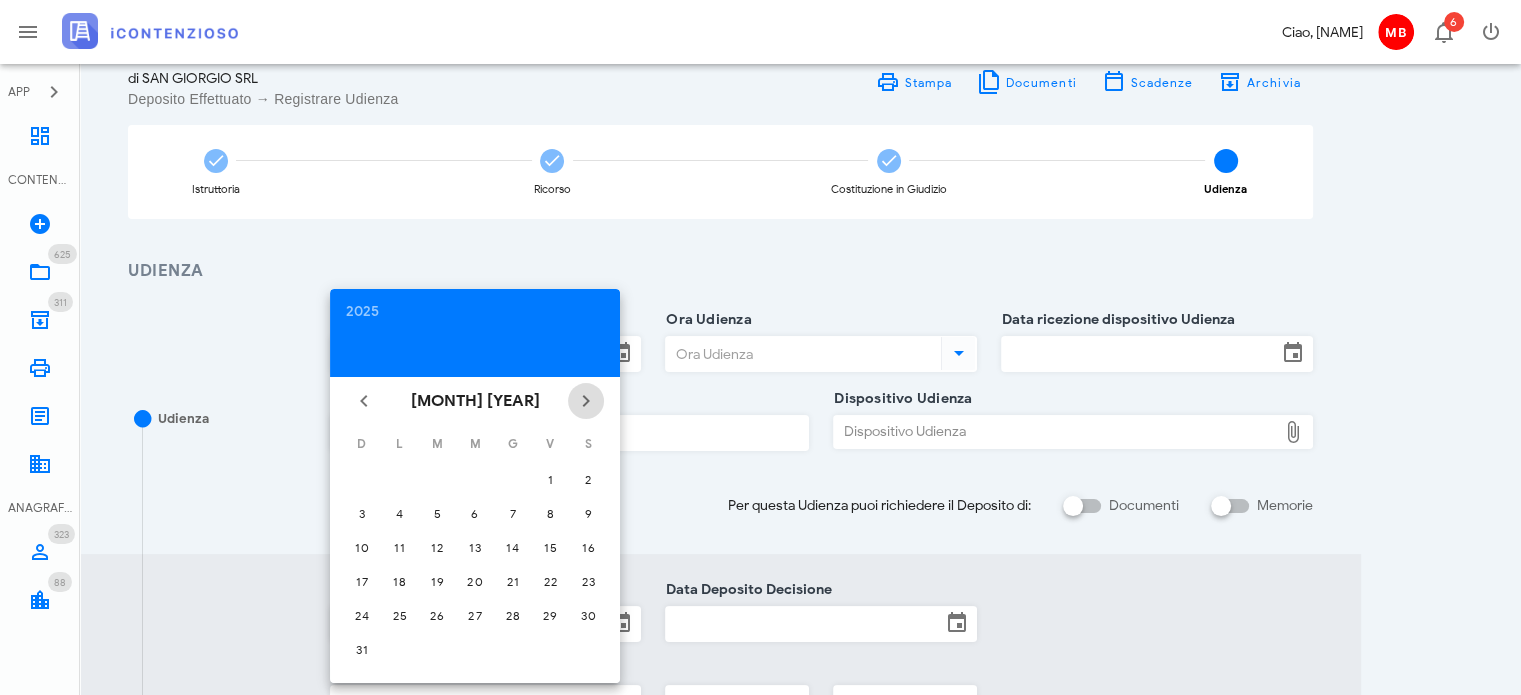 click at bounding box center (586, 401) 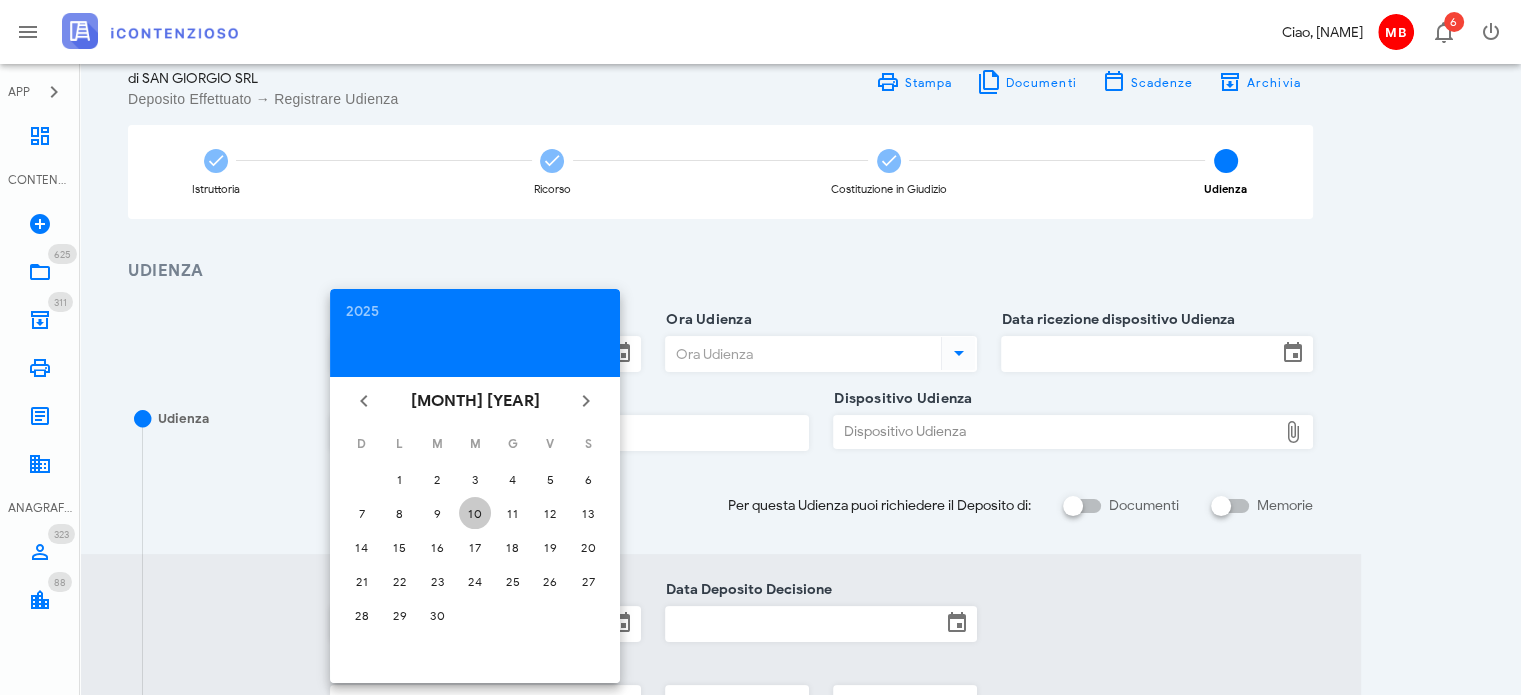 click on "10" at bounding box center [400, 479] 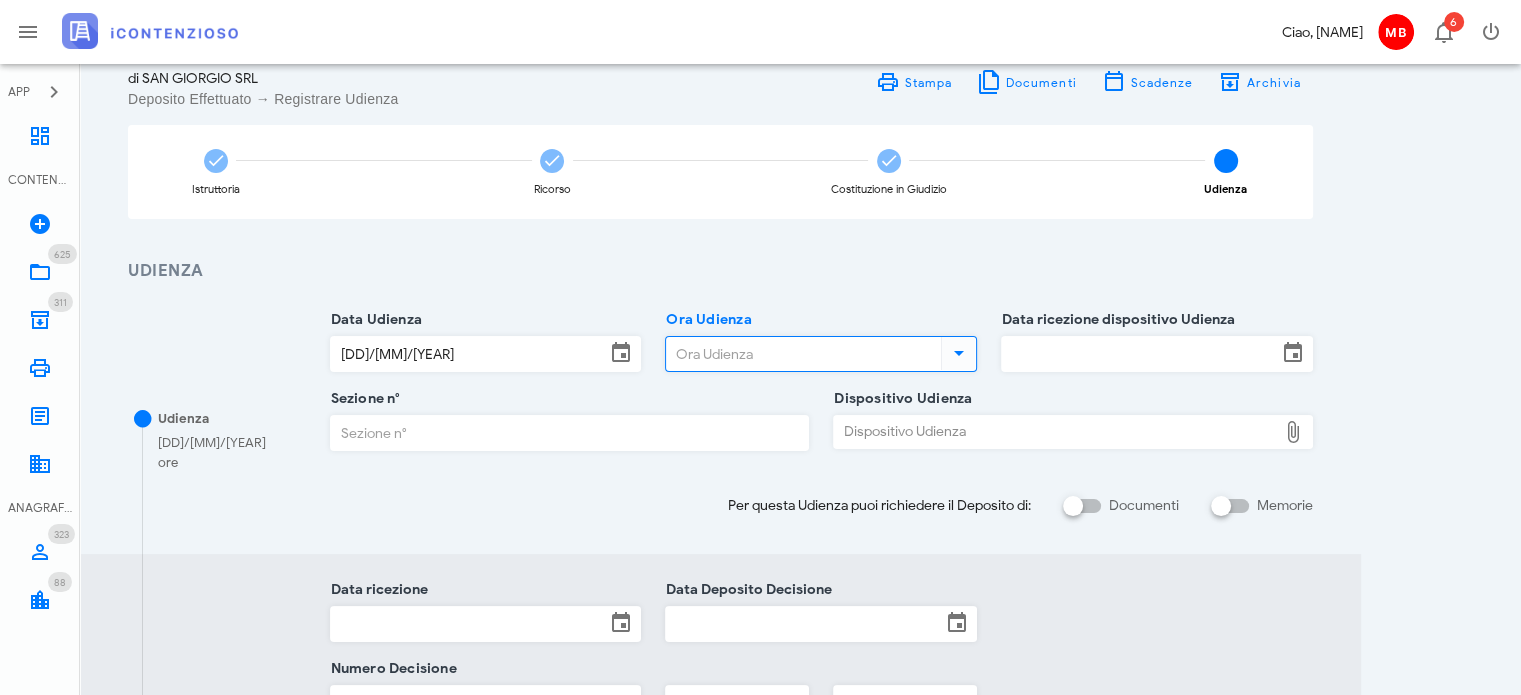 click on "Ora Udienza" at bounding box center [801, 354] 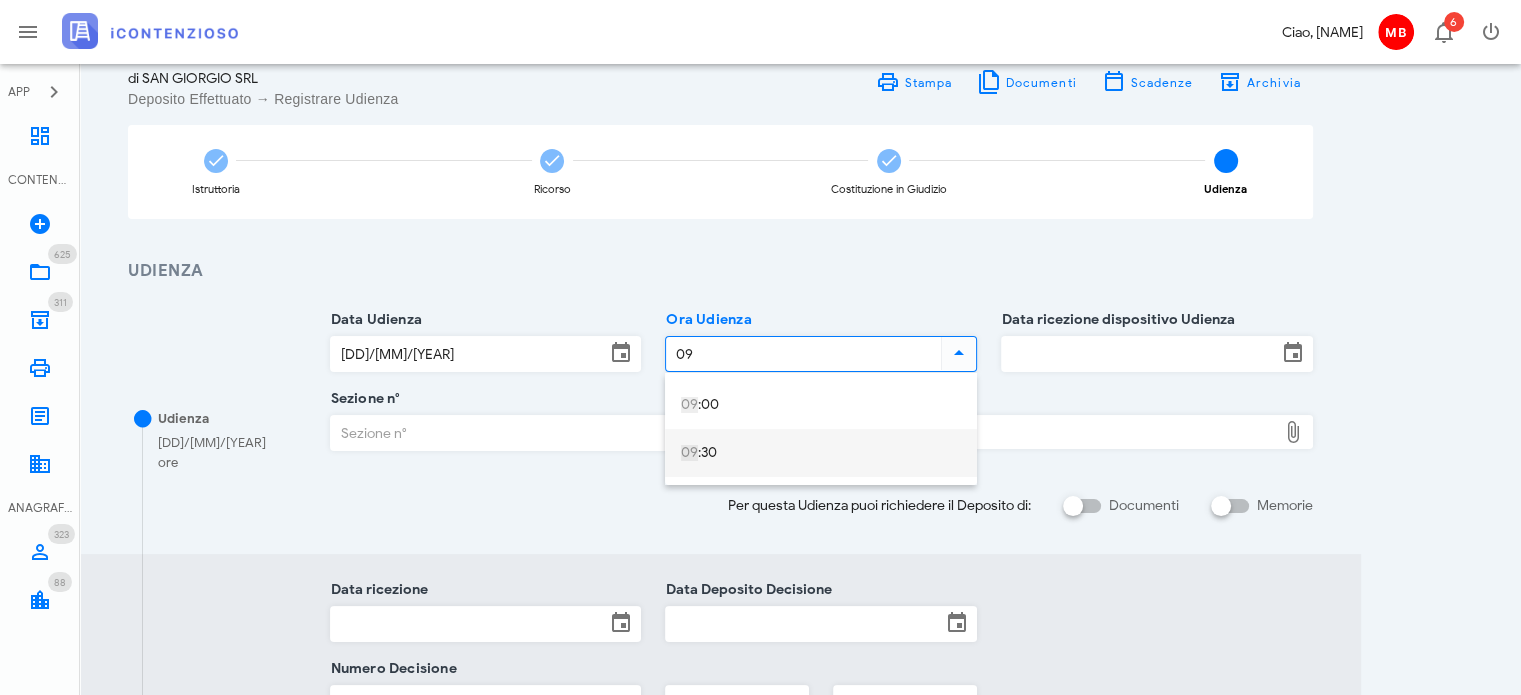 click on "09 :30" at bounding box center (821, 453) 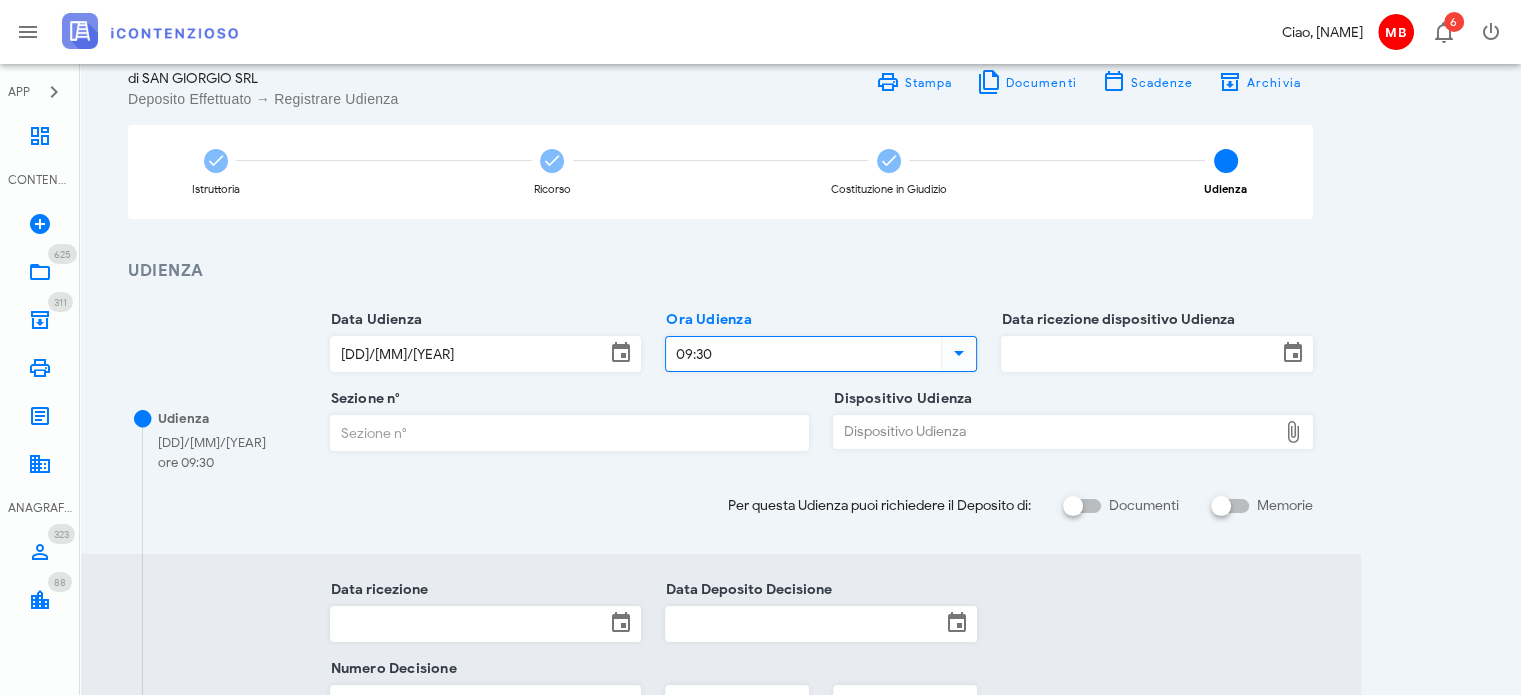 type on "09:30" 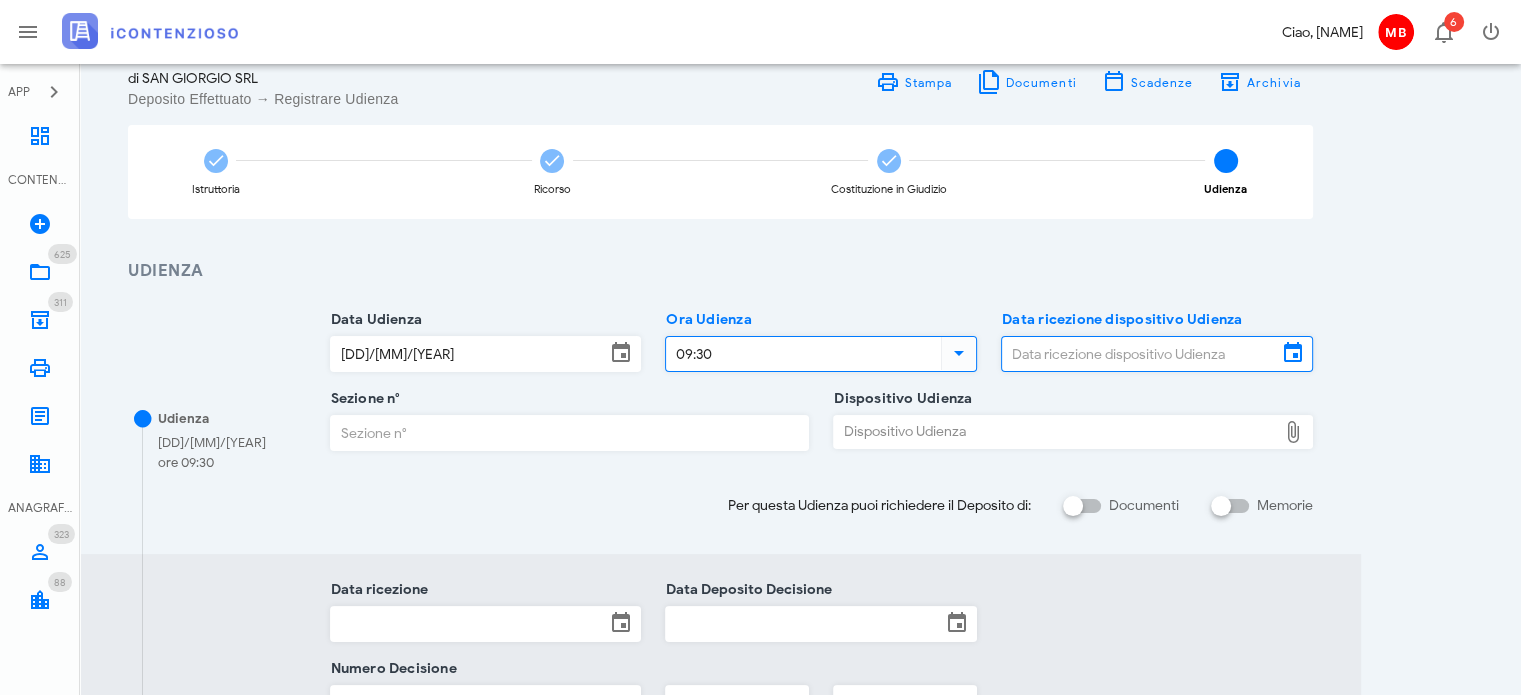 click on "Data ricezione dispositivo Udienza" at bounding box center (1139, 354) 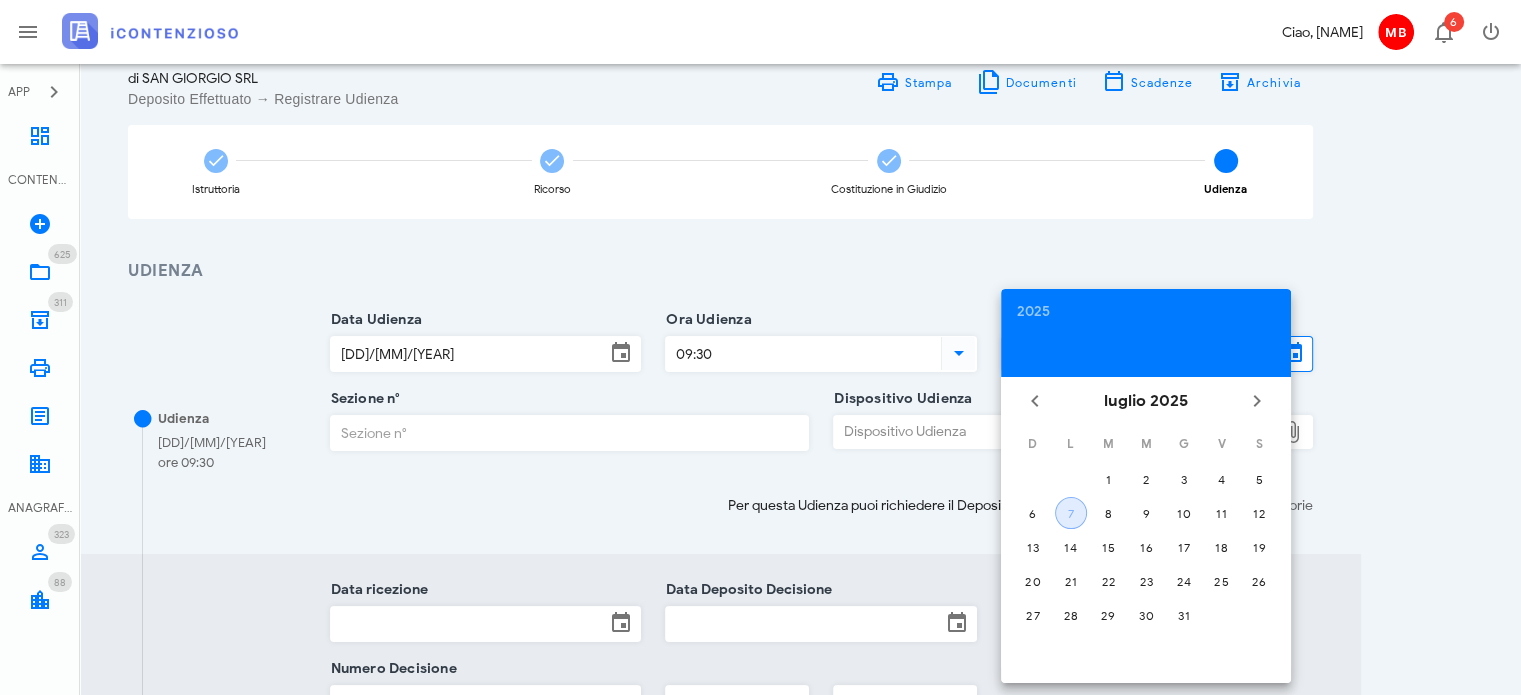 click on "7" at bounding box center (1071, 513) 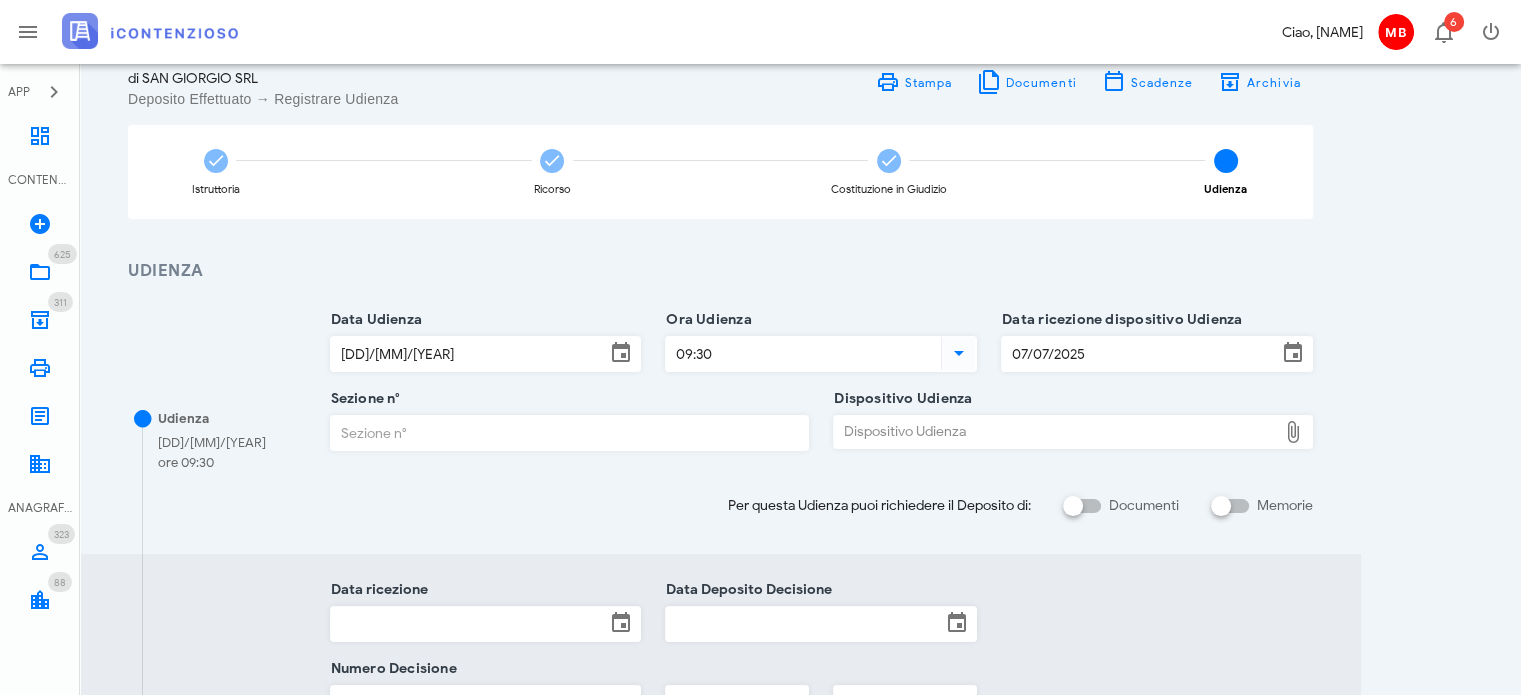 click on "Dispositivo Udienza" at bounding box center (1055, 432) 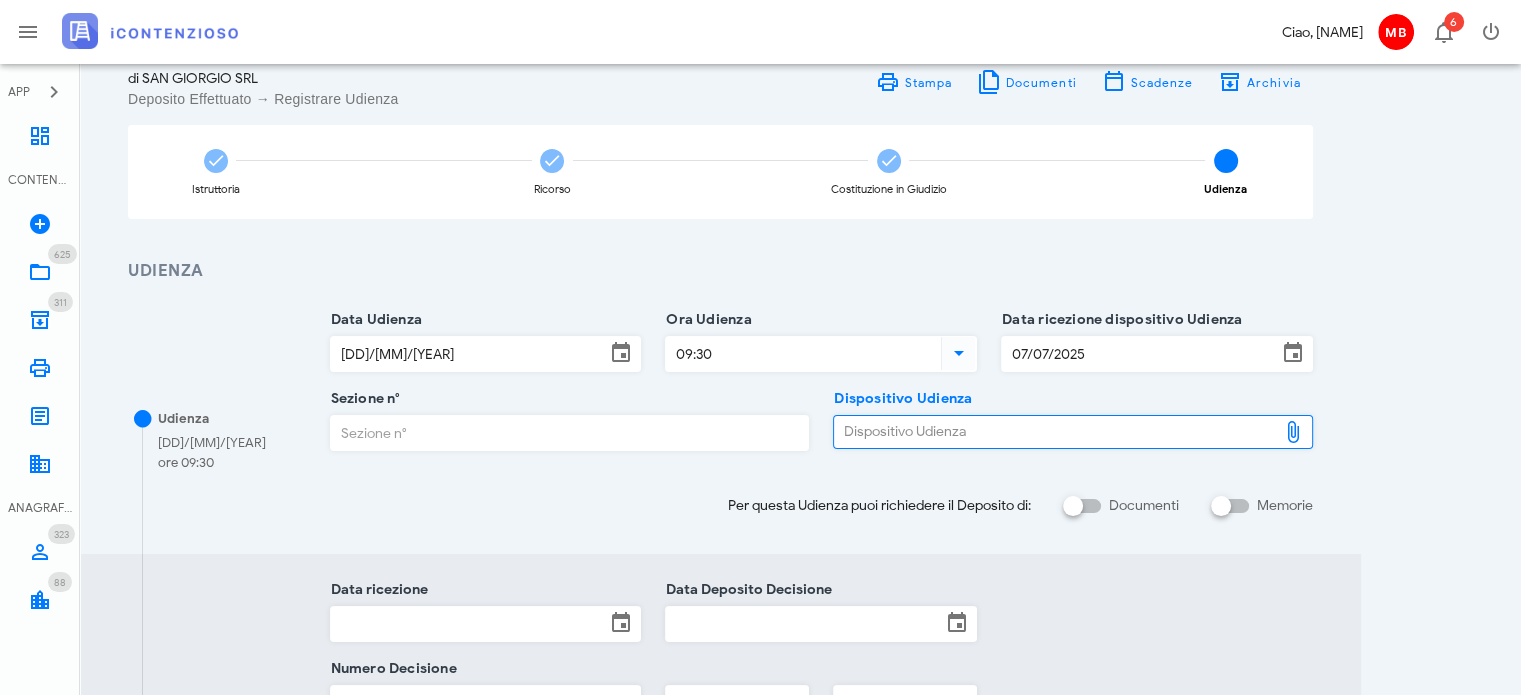 type on "C:\fakepath\AvvTratt___527_2025.pdf" 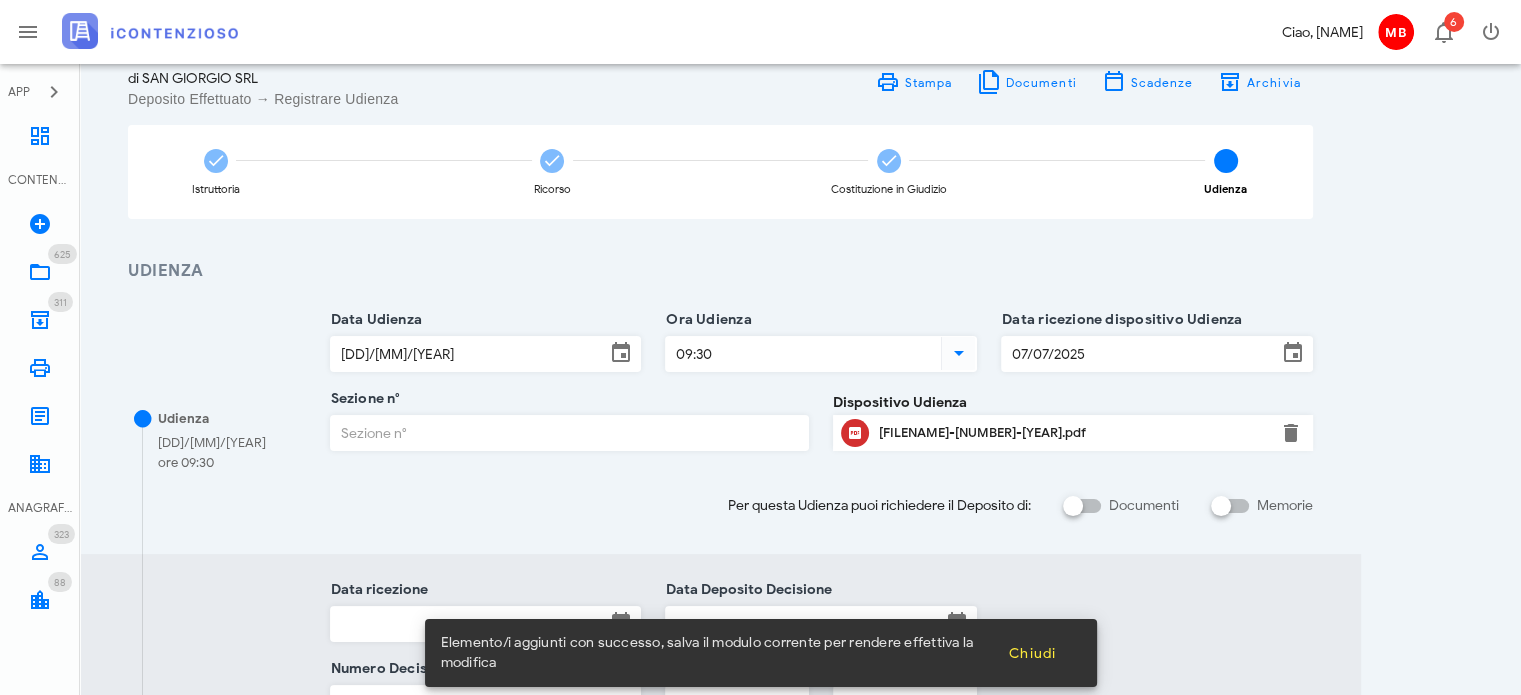 click on "Sezione n°" at bounding box center [570, 433] 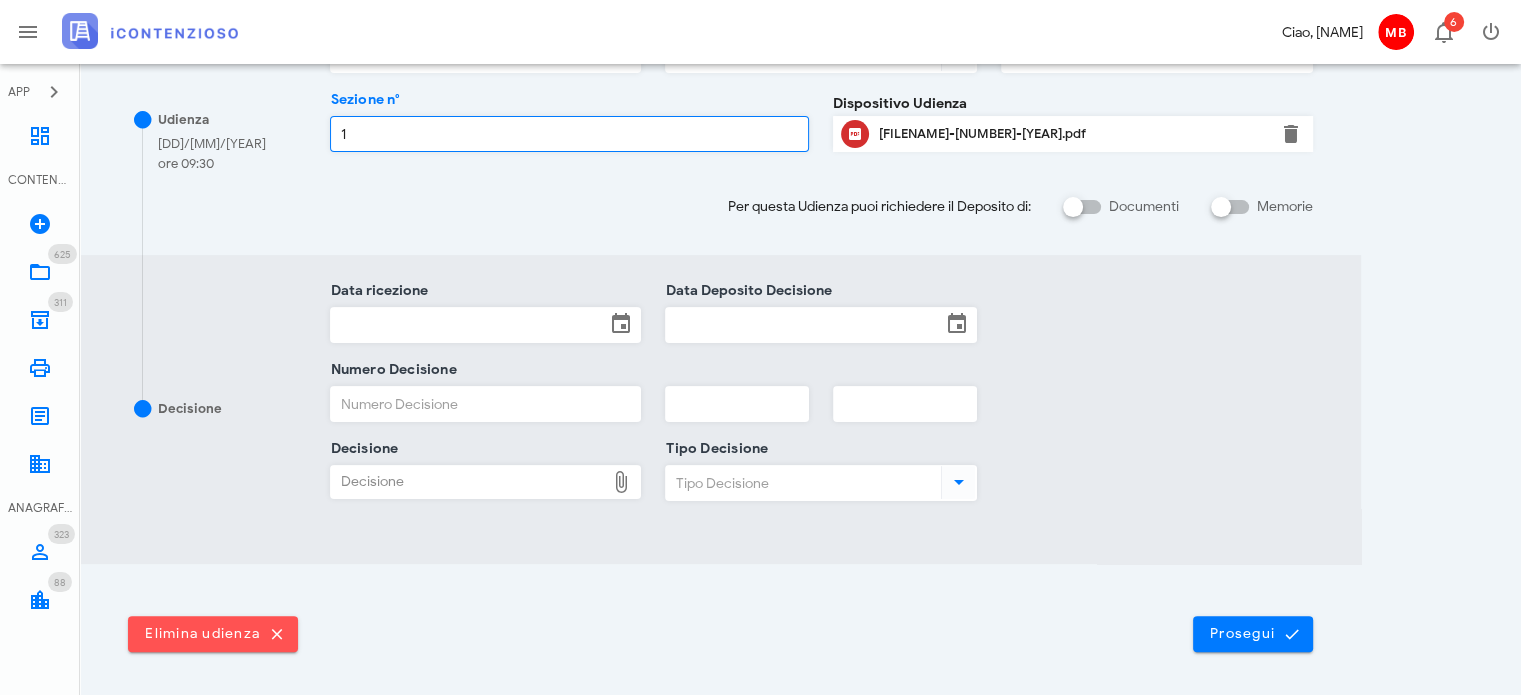 scroll, scrollTop: 400, scrollLeft: 0, axis: vertical 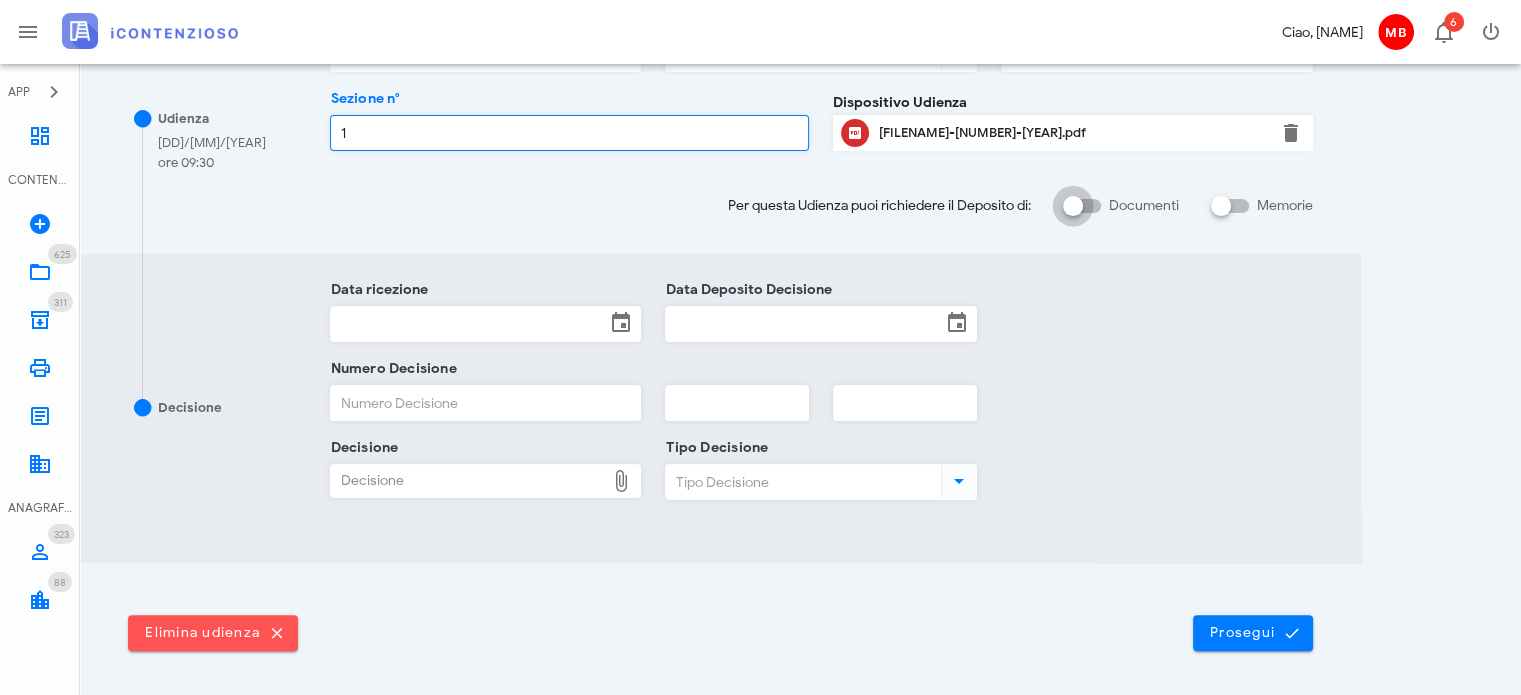 type on "1" 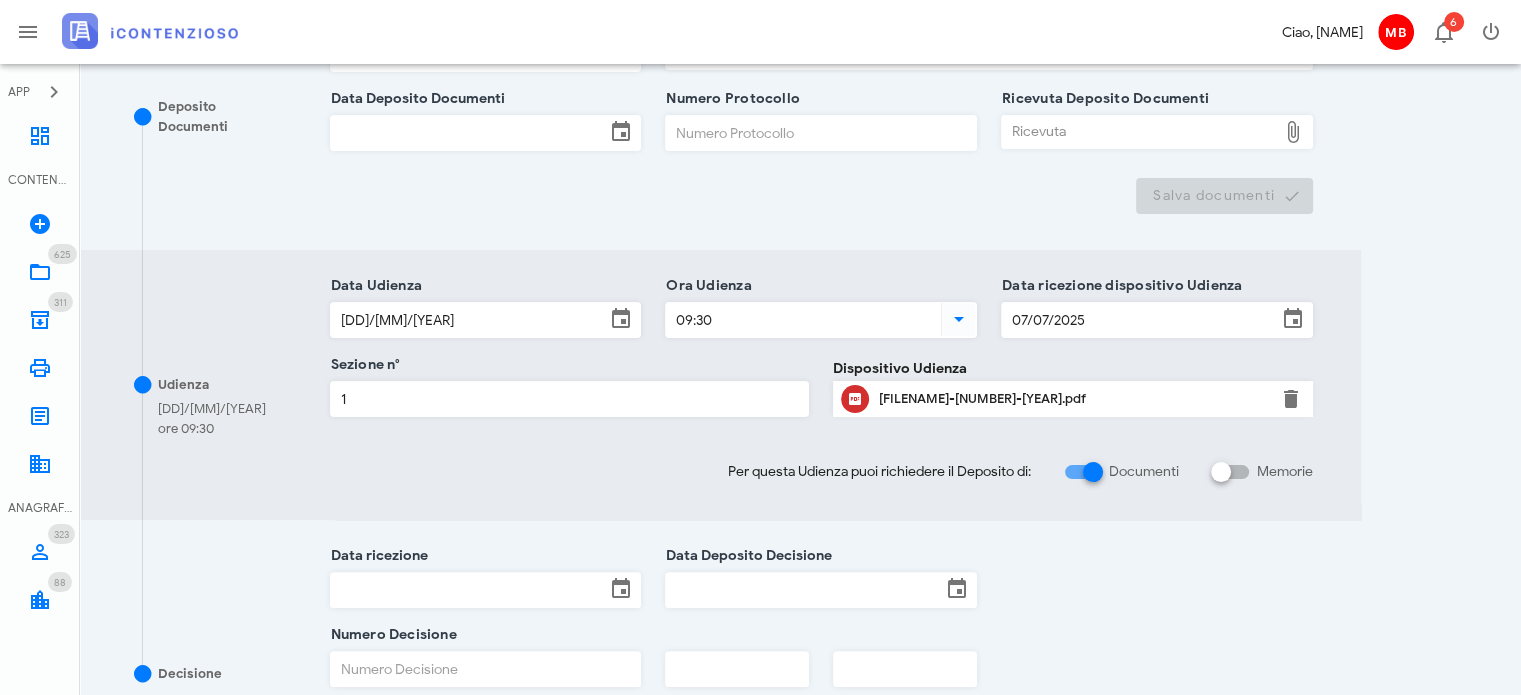 scroll, scrollTop: 700, scrollLeft: 0, axis: vertical 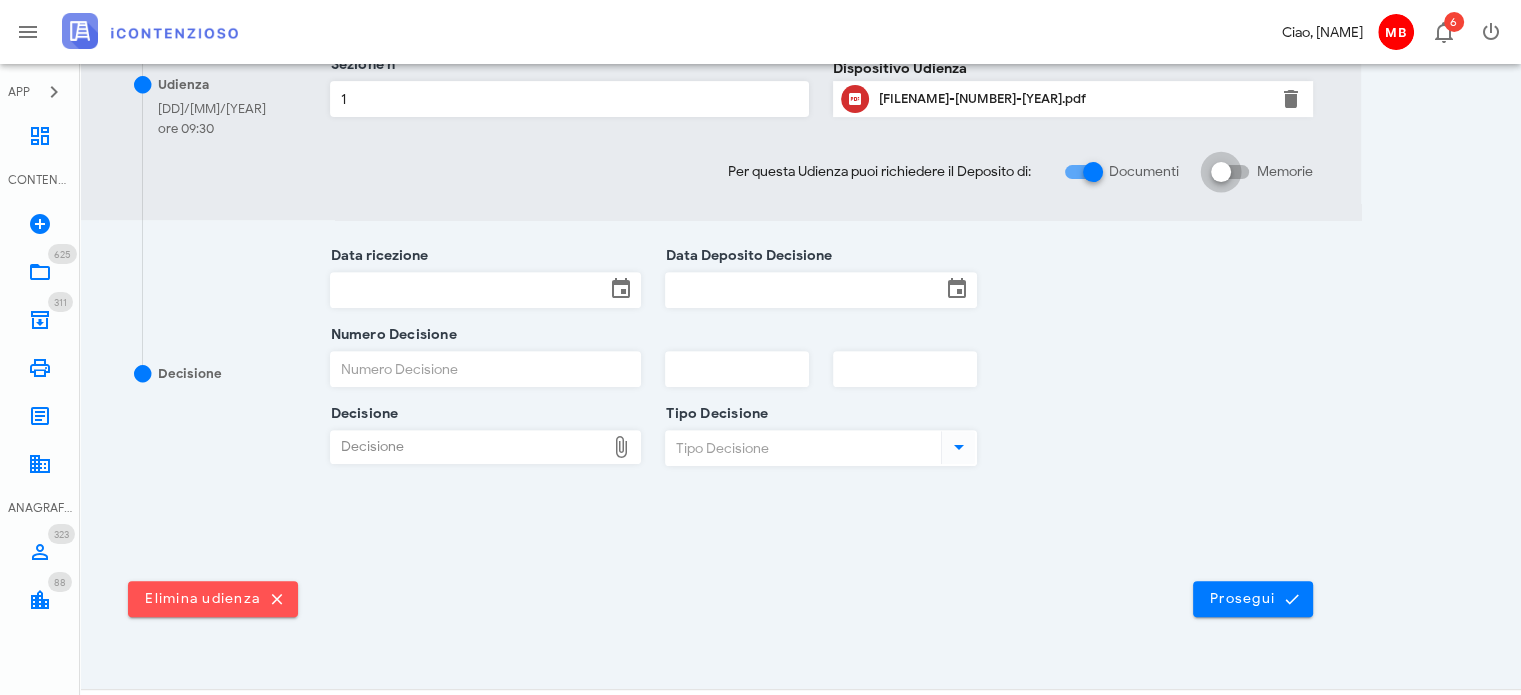 click at bounding box center (1221, 172) 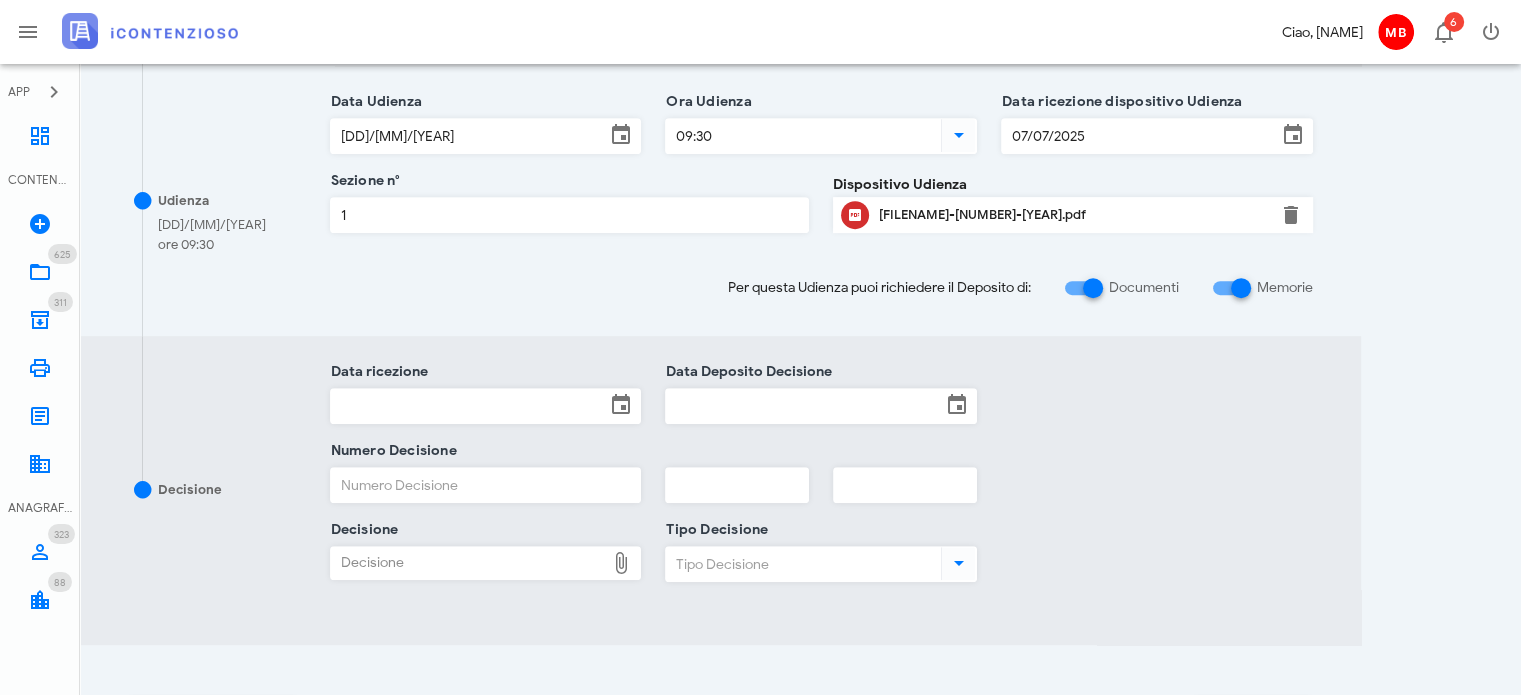 scroll, scrollTop: 1000, scrollLeft: 0, axis: vertical 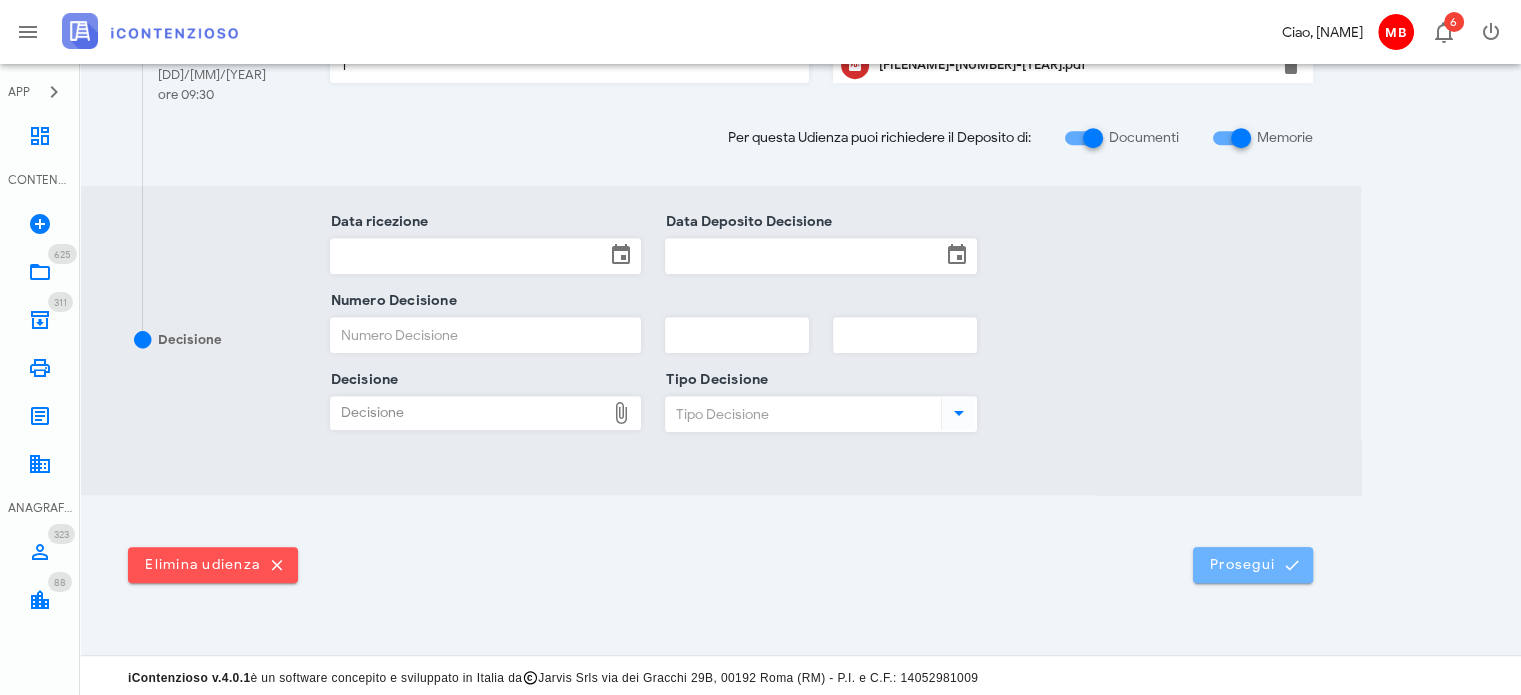 click on "Prosegui" at bounding box center (1253, 565) 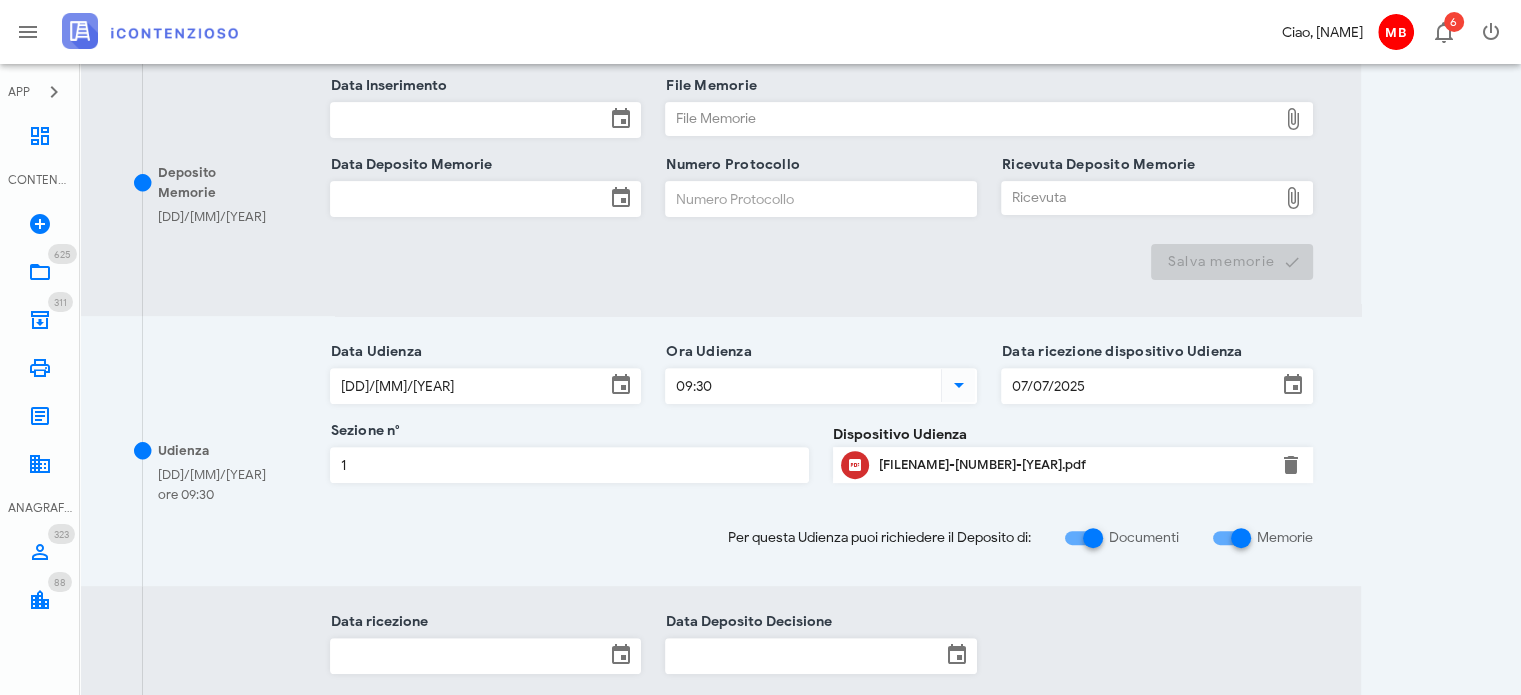 scroll, scrollTop: 900, scrollLeft: 0, axis: vertical 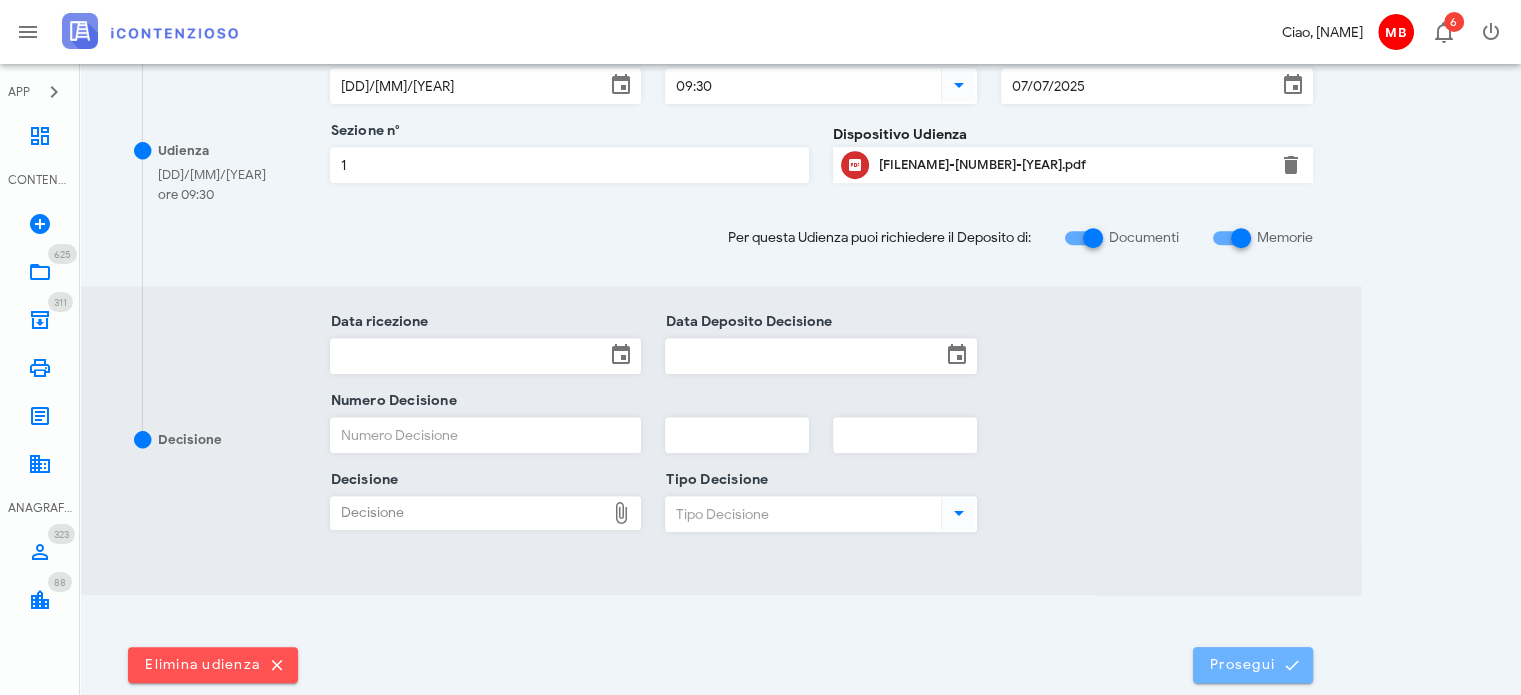 click on "Prosegui" at bounding box center (1253, 665) 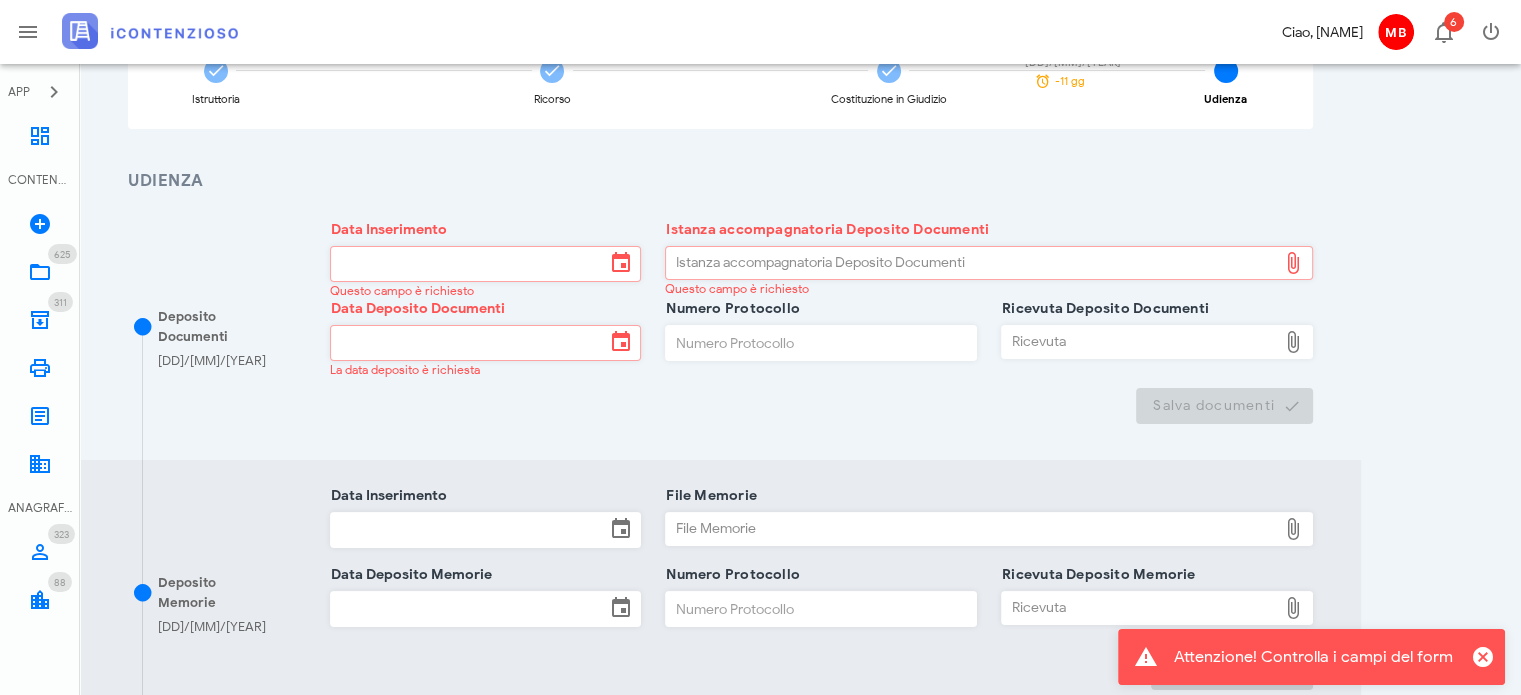 scroll, scrollTop: 200, scrollLeft: 0, axis: vertical 